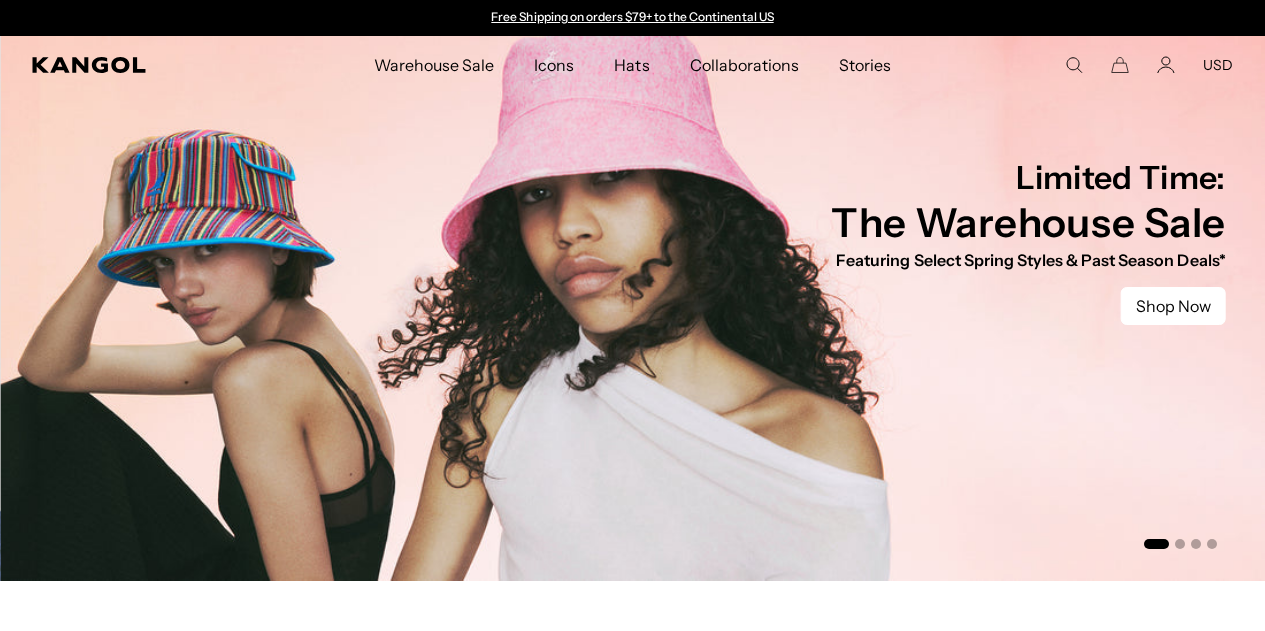 scroll, scrollTop: 0, scrollLeft: 0, axis: both 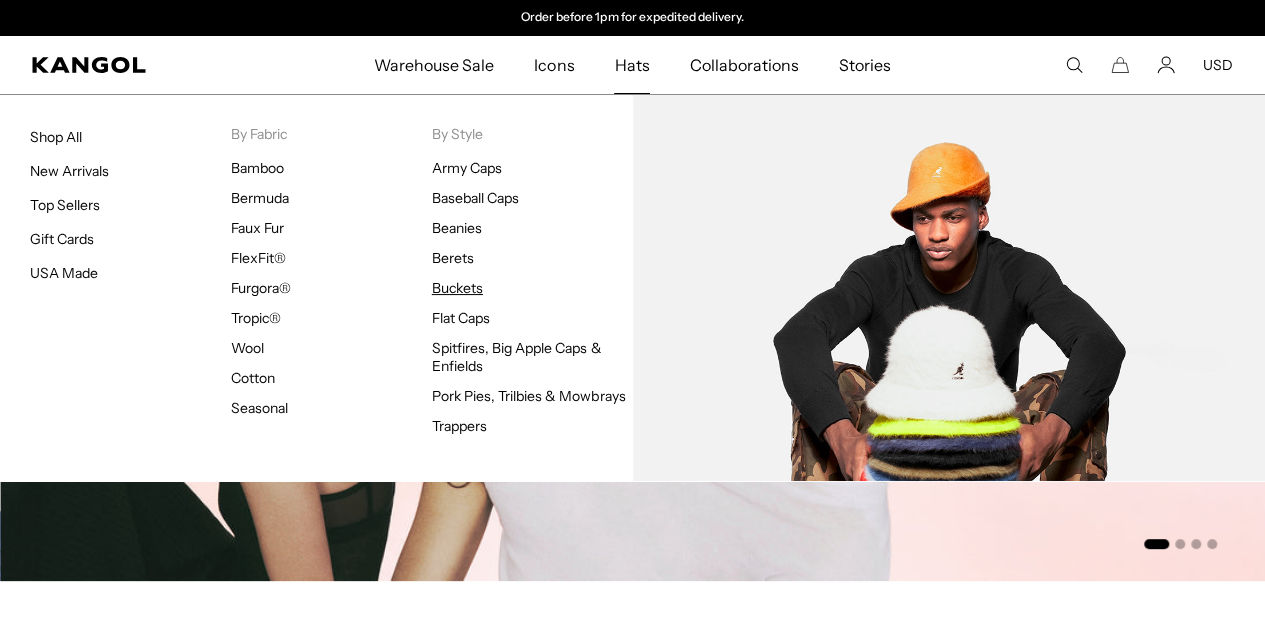 click on "Buckets" at bounding box center (457, 288) 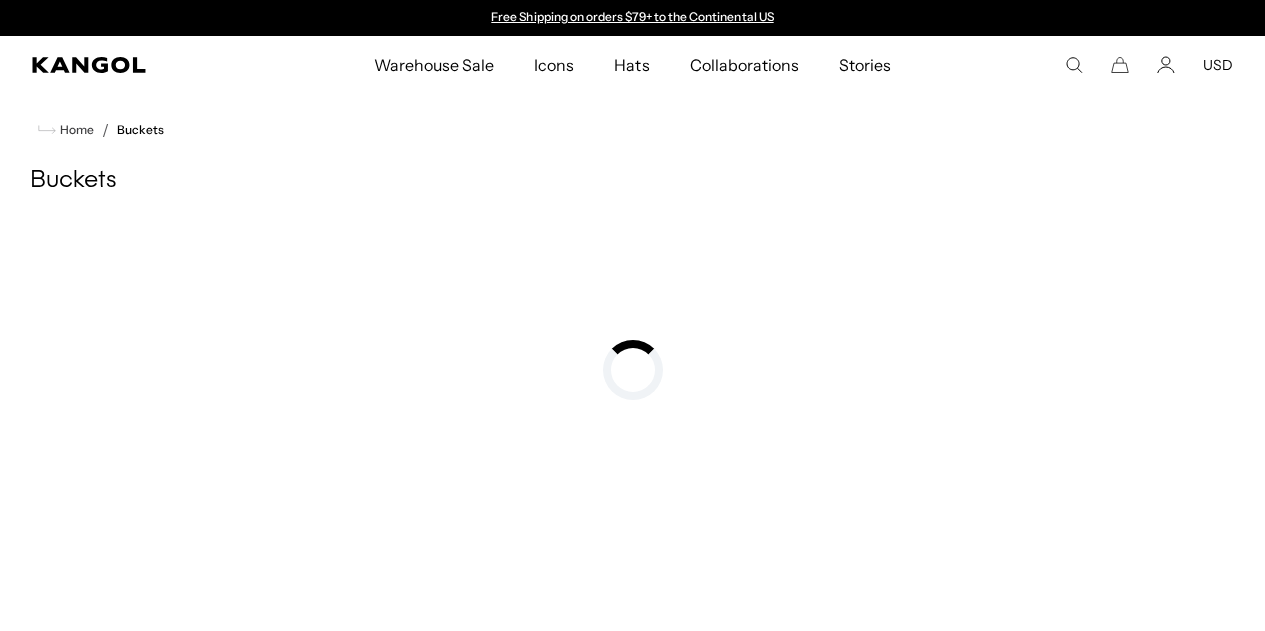 scroll, scrollTop: 0, scrollLeft: 0, axis: both 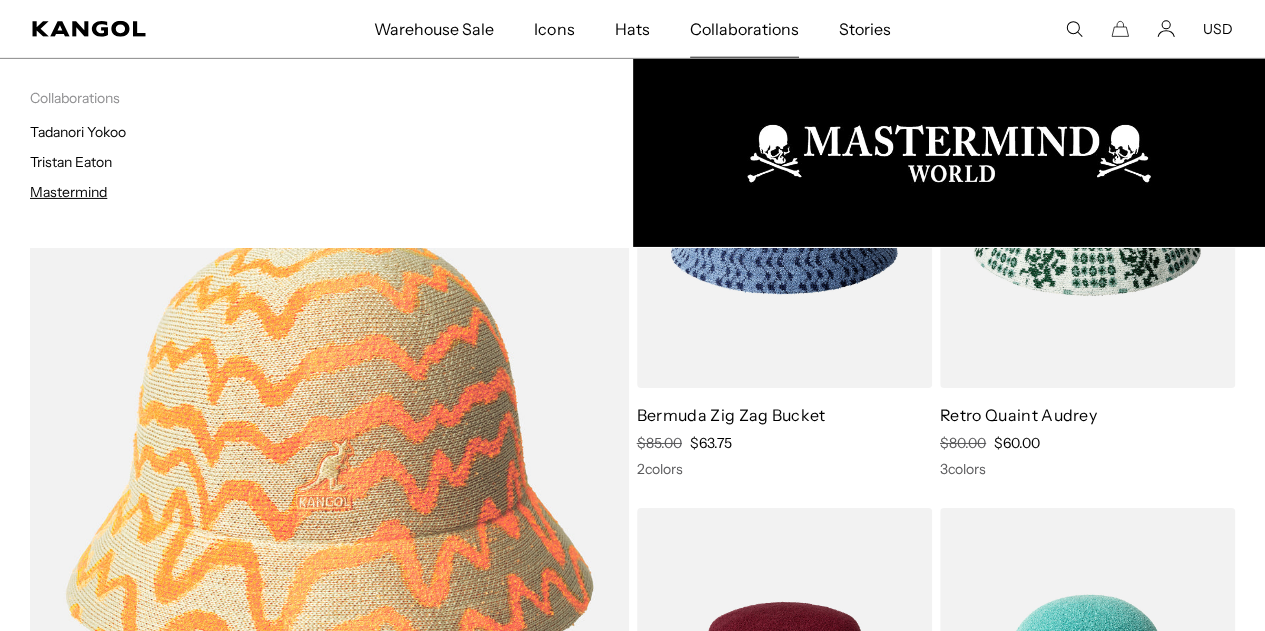 click on "Mastermind" at bounding box center (68, 192) 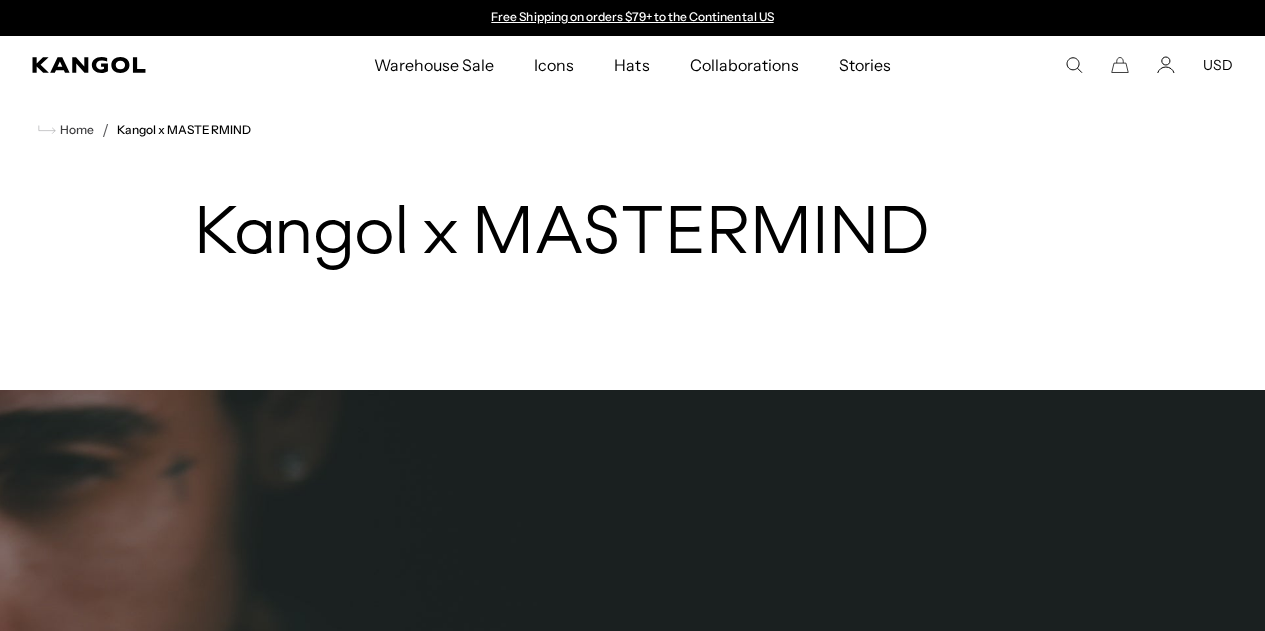 scroll, scrollTop: 0, scrollLeft: 0, axis: both 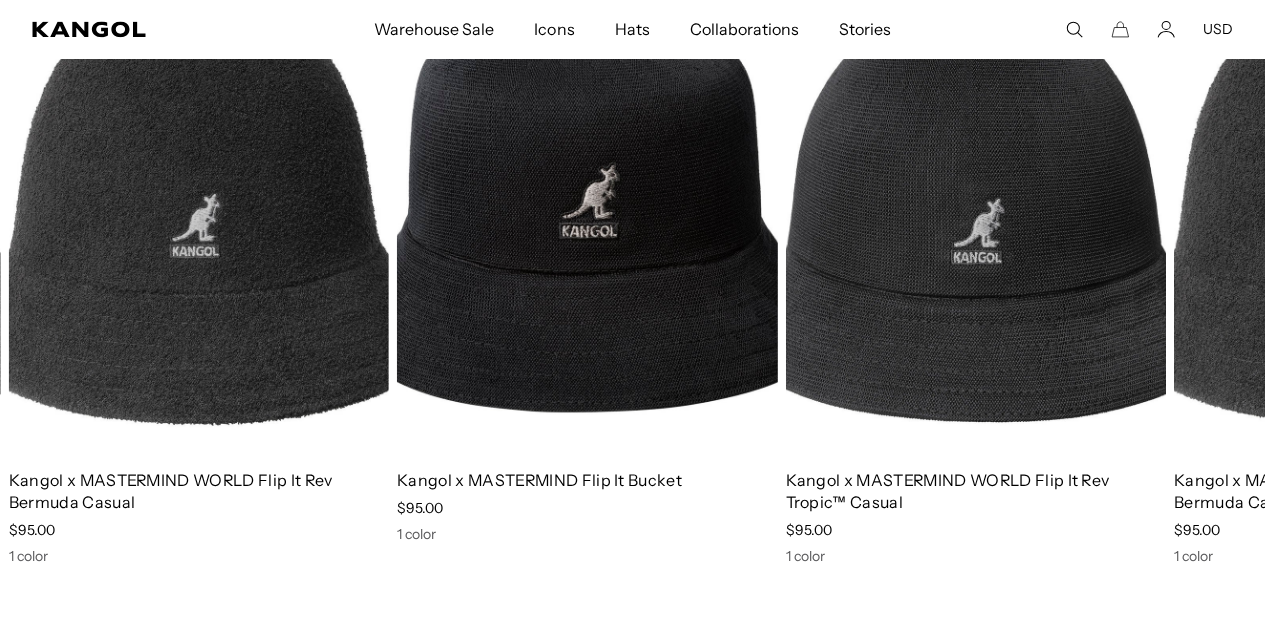 click at bounding box center [199, 213] 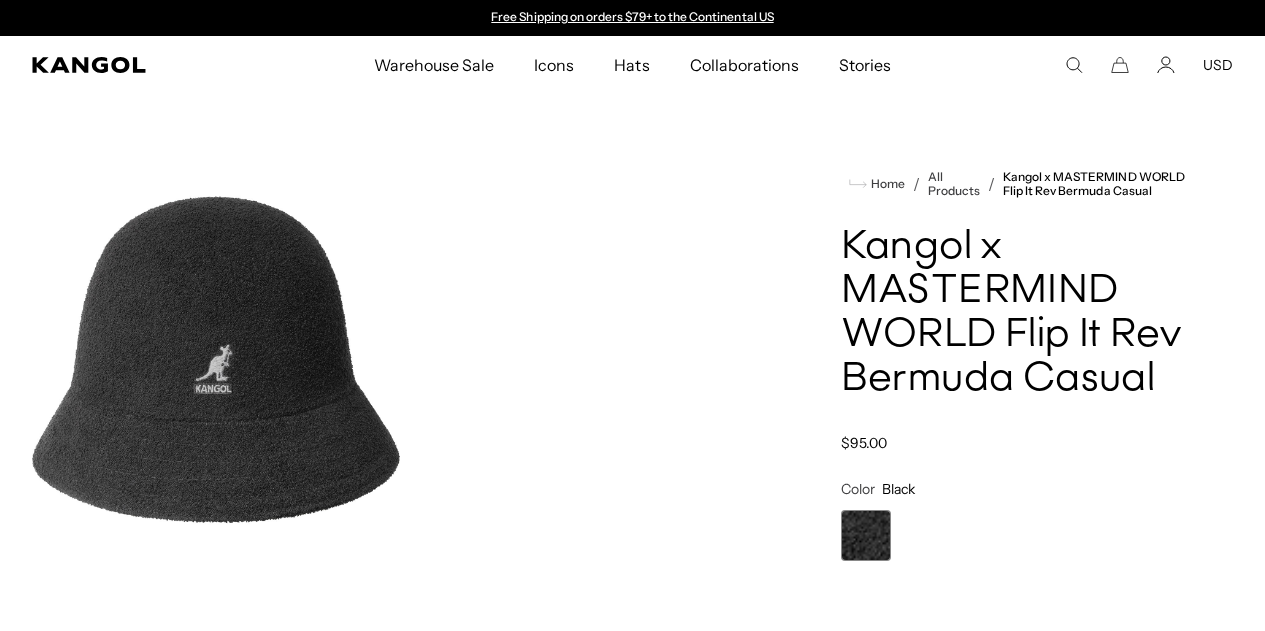 scroll, scrollTop: 0, scrollLeft: 0, axis: both 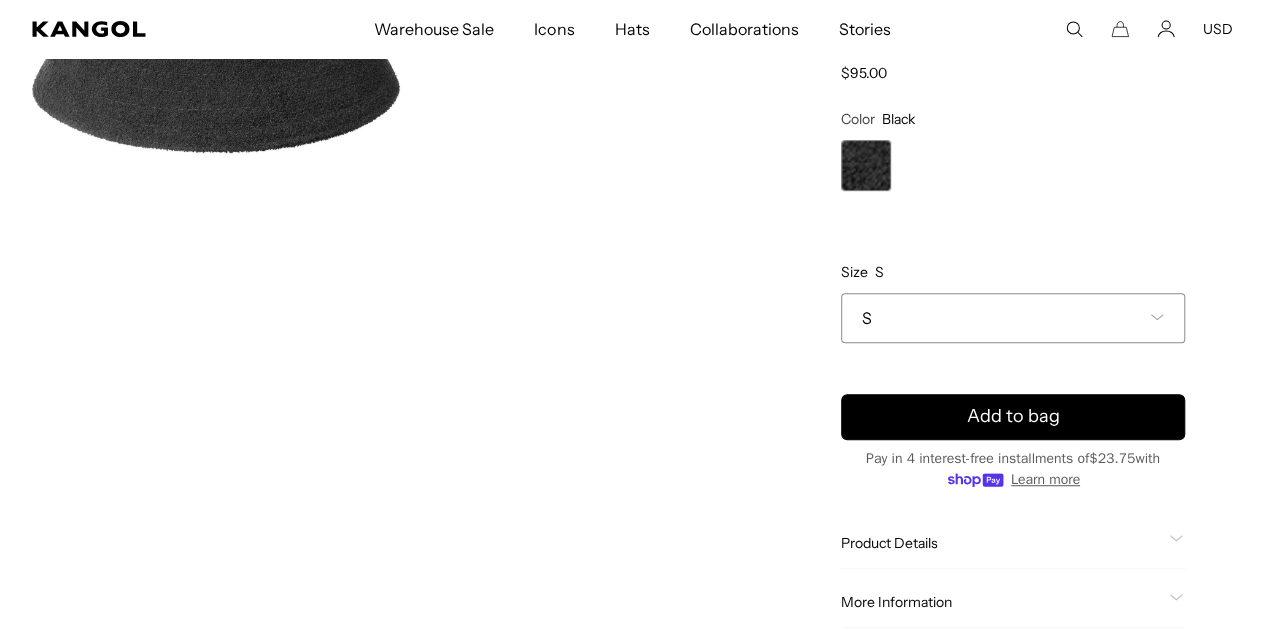click on "S" at bounding box center (1013, 318) 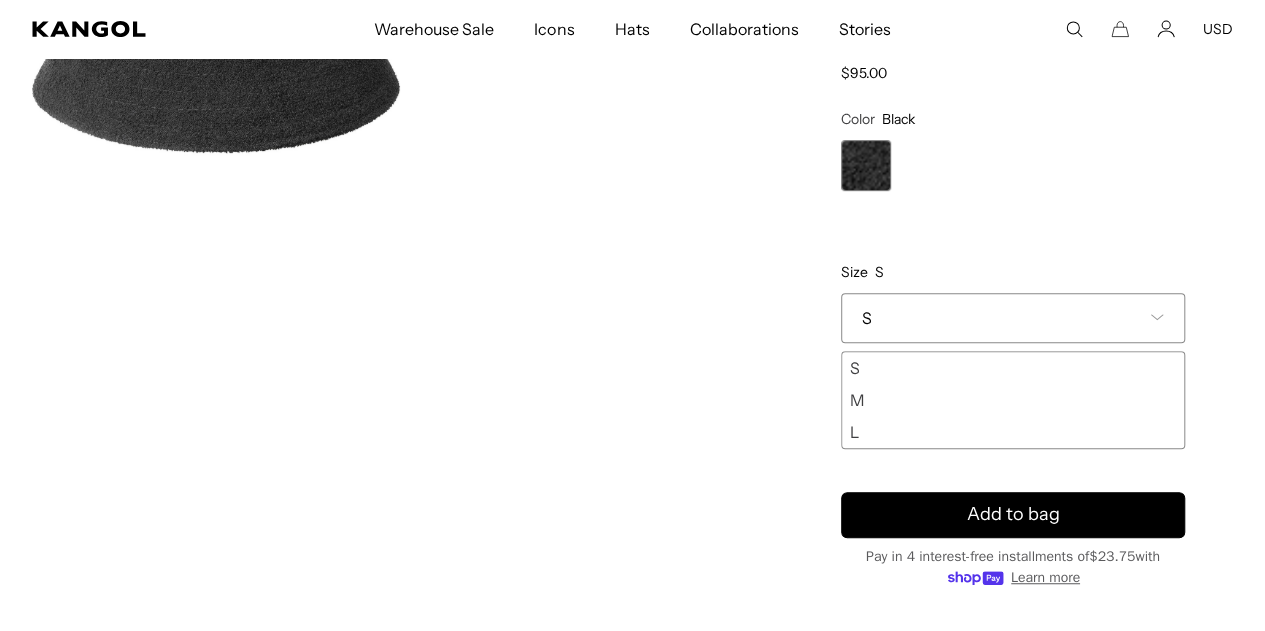 click on "M" at bounding box center [1013, 400] 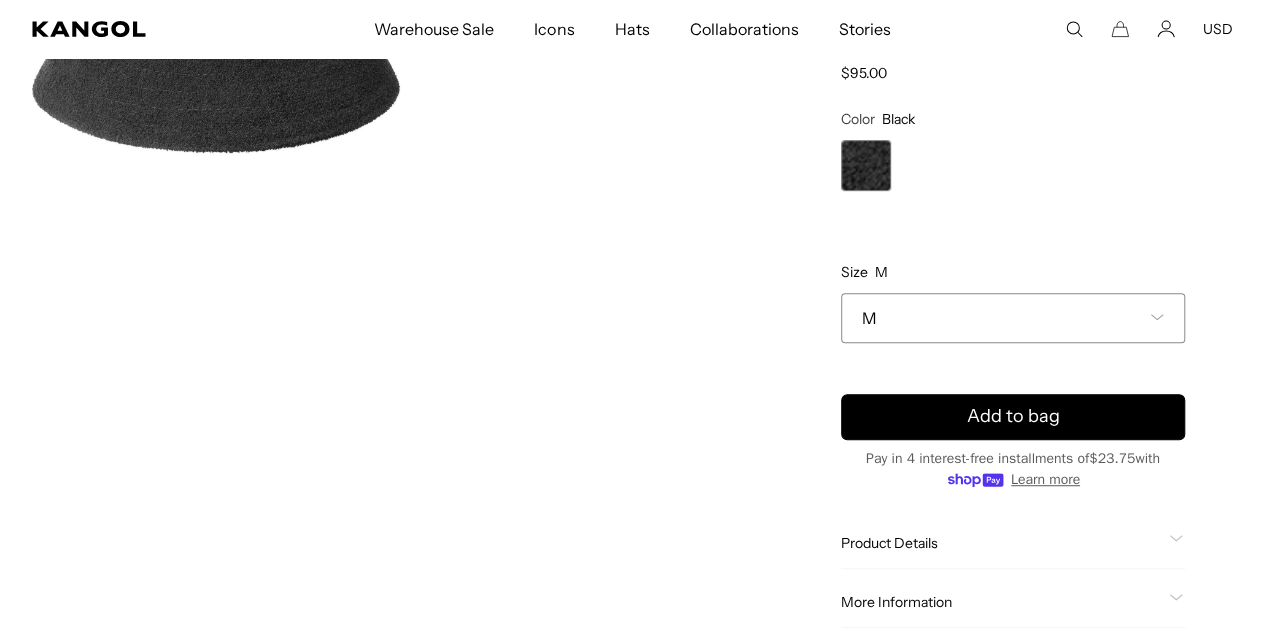 scroll, scrollTop: 0, scrollLeft: 0, axis: both 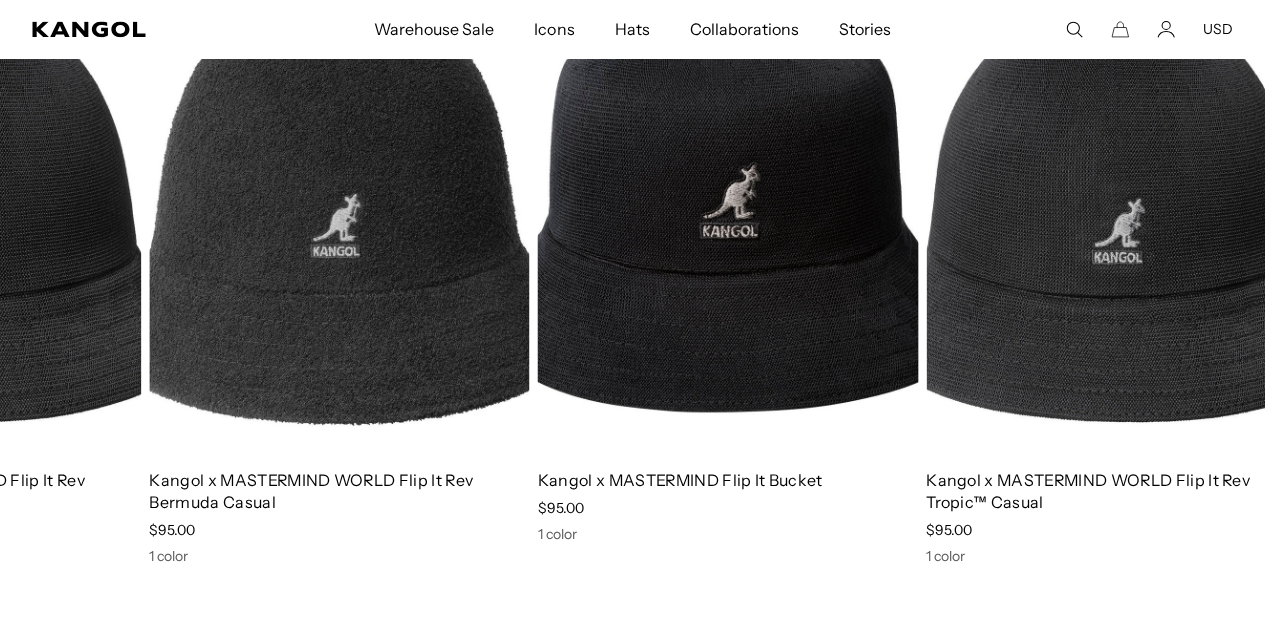 drag, startPoint x: 1005, startPoint y: 395, endPoint x: 0, endPoint y: 311, distance: 1008.50433 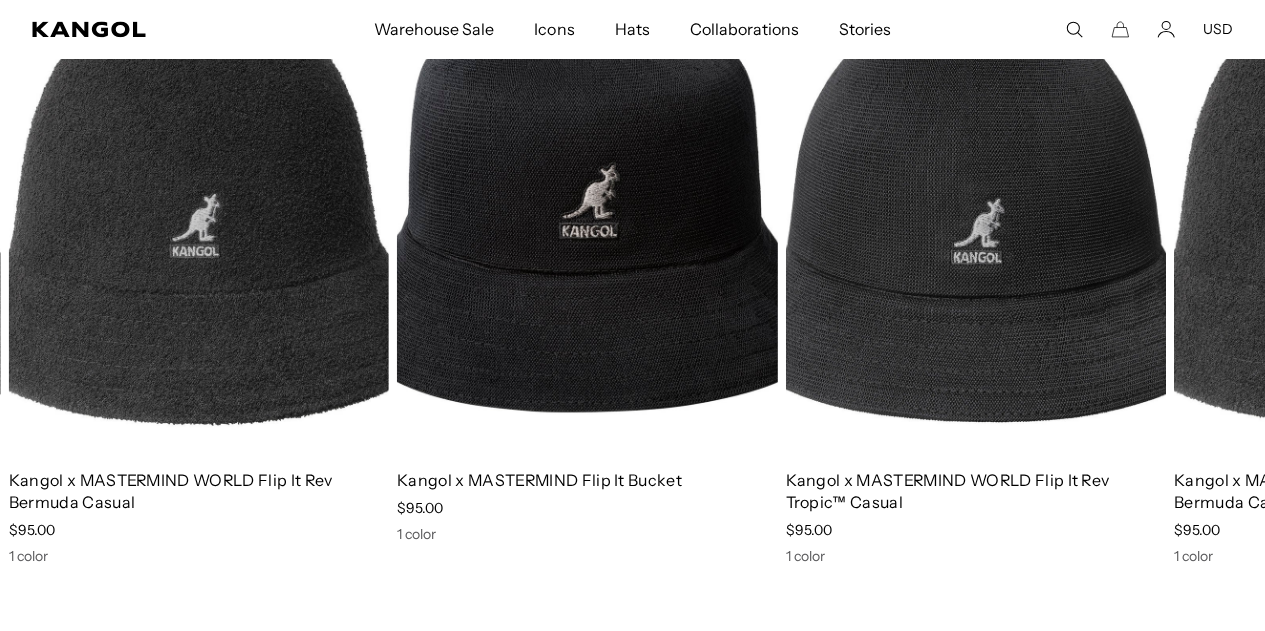 scroll, scrollTop: 0, scrollLeft: 0, axis: both 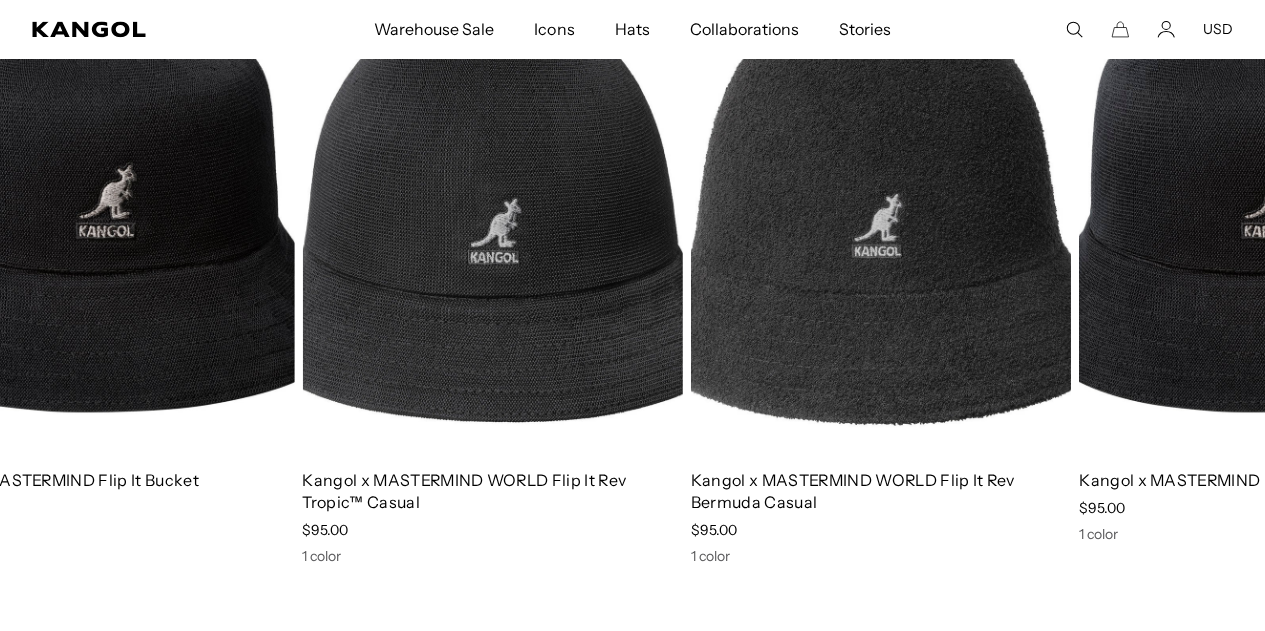 drag, startPoint x: 617, startPoint y: 330, endPoint x: 134, endPoint y: 345, distance: 483.23285 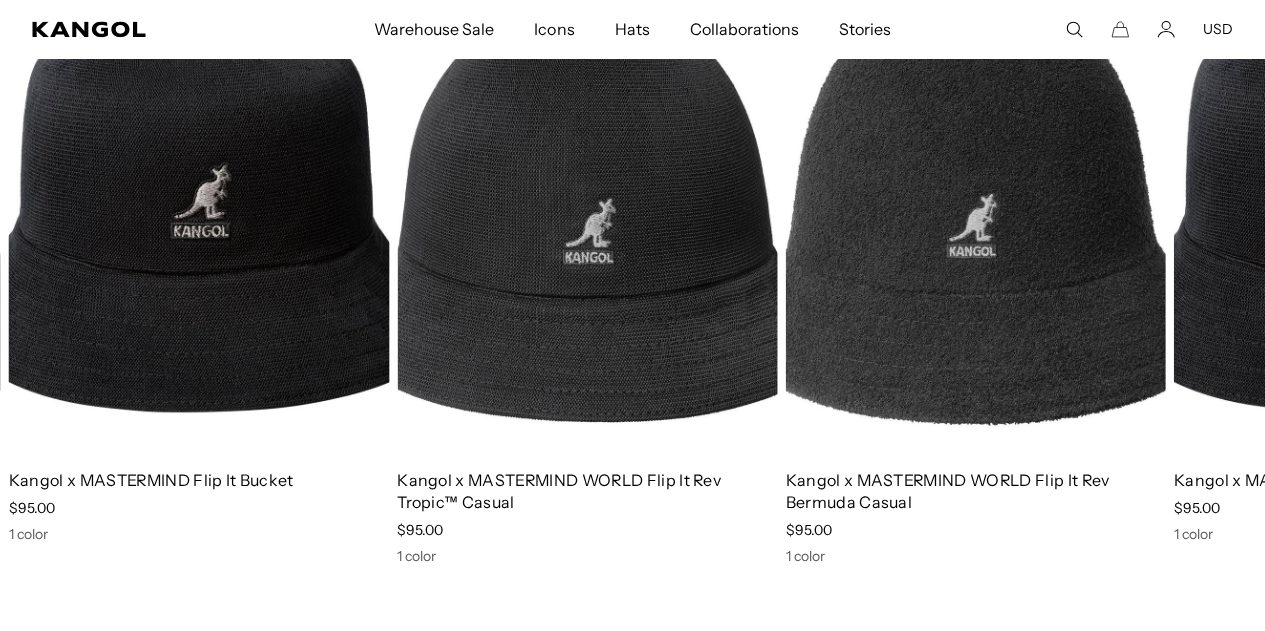 scroll, scrollTop: 0, scrollLeft: 412, axis: horizontal 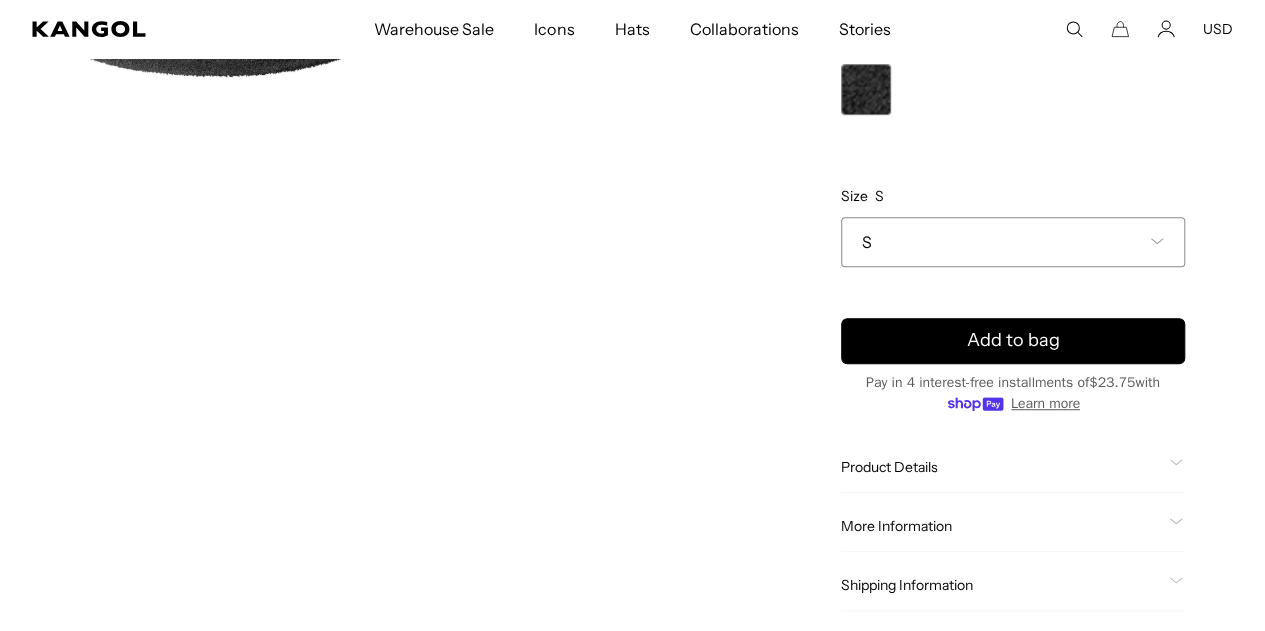 click 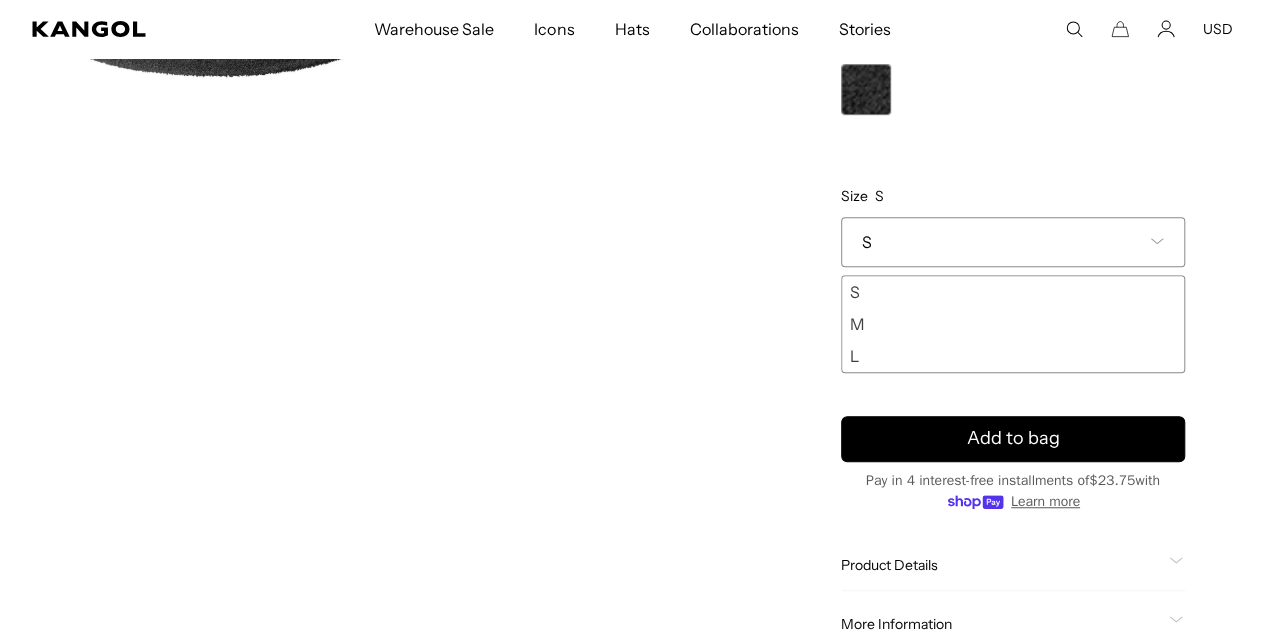 scroll, scrollTop: 0, scrollLeft: 0, axis: both 